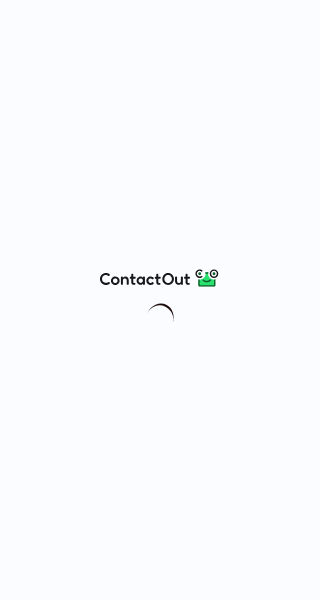 scroll, scrollTop: 0, scrollLeft: 0, axis: both 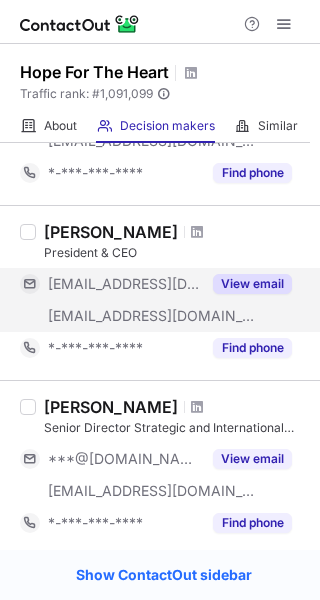click on "View email" at bounding box center (252, 284) 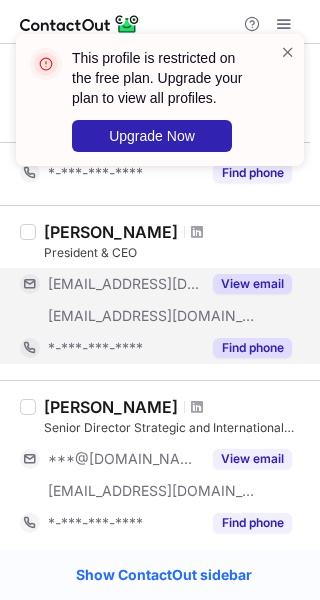 click on "Find phone" at bounding box center [252, 348] 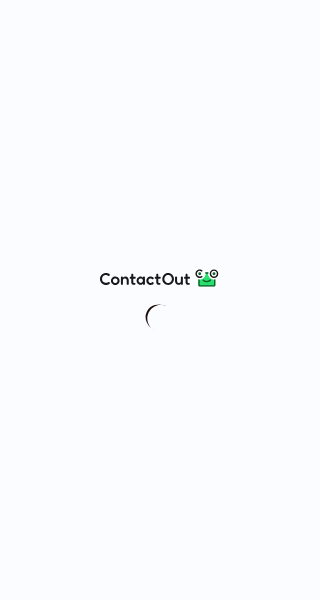 scroll, scrollTop: 0, scrollLeft: 0, axis: both 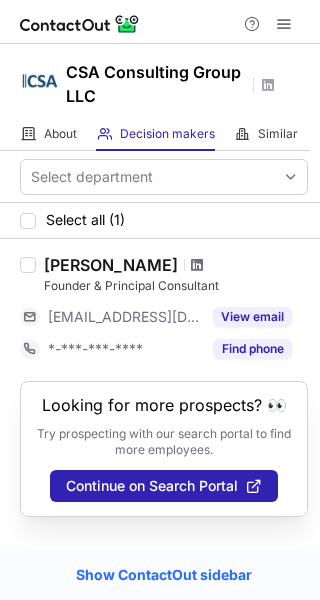 click at bounding box center [197, 265] 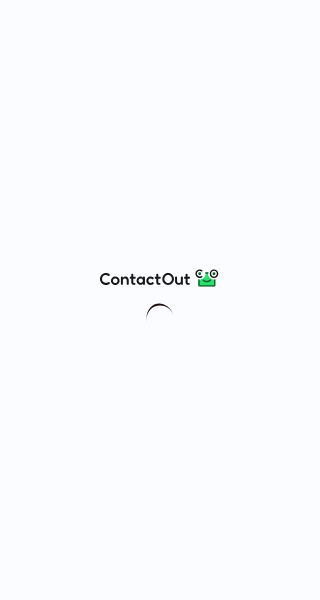 scroll, scrollTop: 0, scrollLeft: 0, axis: both 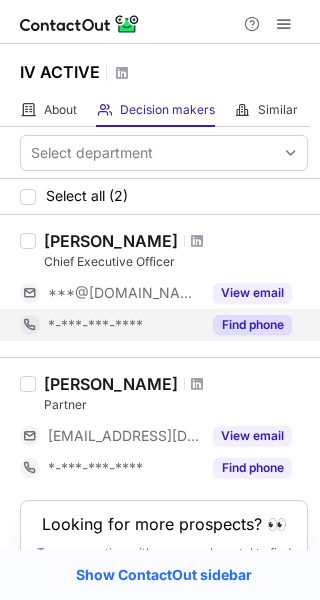click on "Find phone" at bounding box center (252, 325) 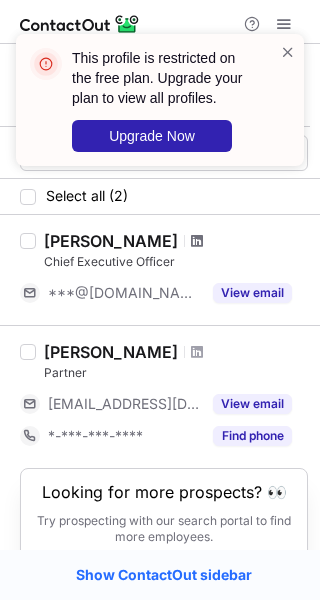 click at bounding box center (197, 241) 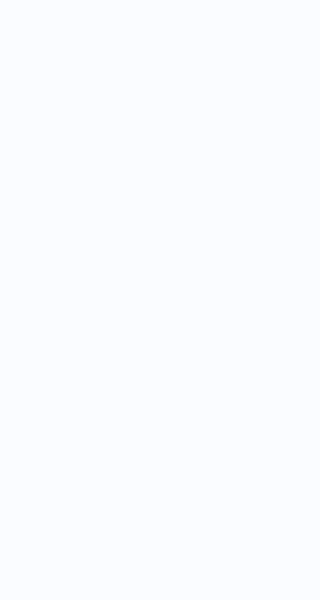 scroll, scrollTop: 0, scrollLeft: 0, axis: both 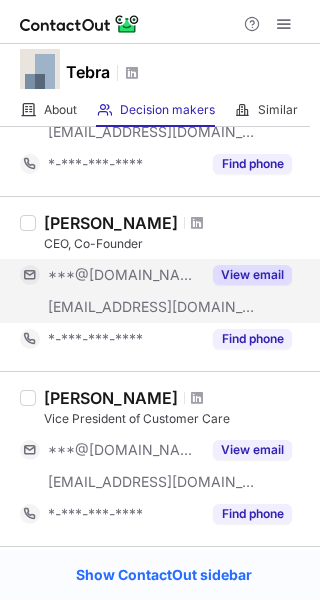 click on "View email" at bounding box center [252, 275] 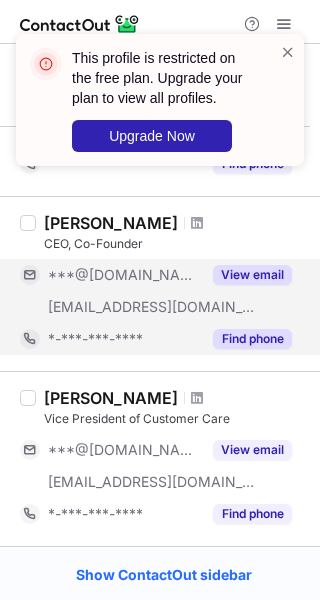 click on "Find phone" at bounding box center (252, 339) 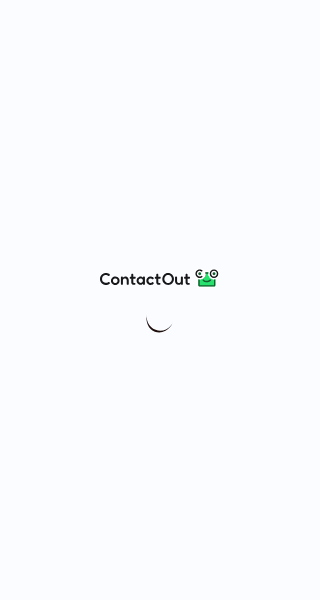 scroll, scrollTop: 0, scrollLeft: 0, axis: both 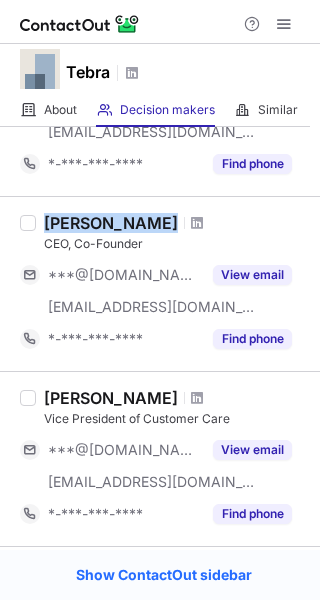 drag, startPoint x: 46, startPoint y: 223, endPoint x: 155, endPoint y: 229, distance: 109.165016 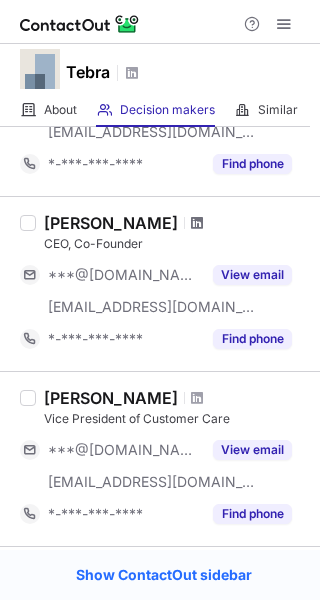 click at bounding box center [197, 223] 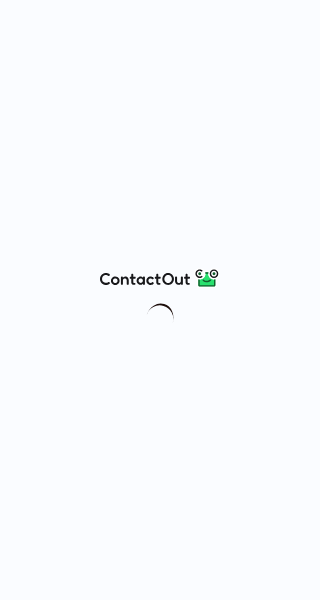 scroll, scrollTop: 0, scrollLeft: 0, axis: both 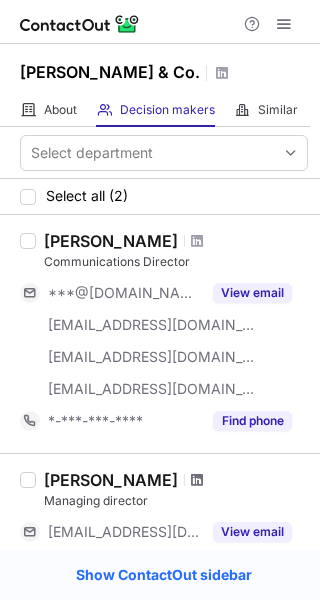 click at bounding box center (197, 480) 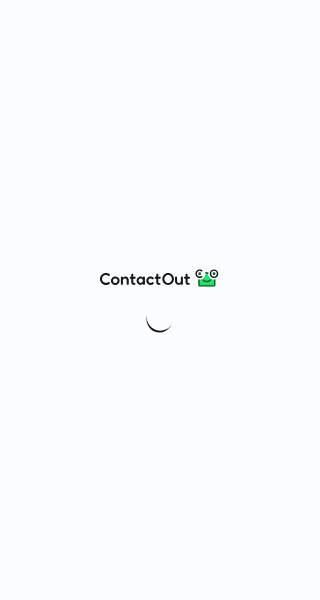 scroll, scrollTop: 0, scrollLeft: 0, axis: both 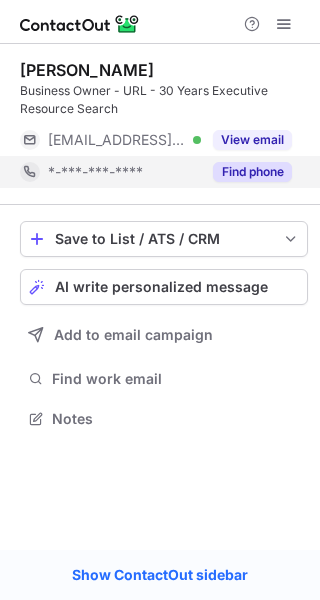 click on "Find phone" at bounding box center (252, 172) 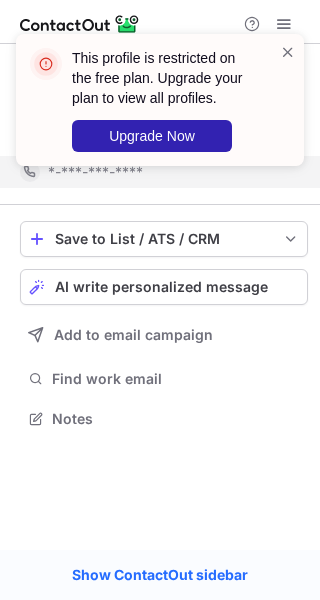 click on "This profile is restricted on the free plan. Upgrade your plan to view all profiles. Upgrade Now" at bounding box center [164, 100] 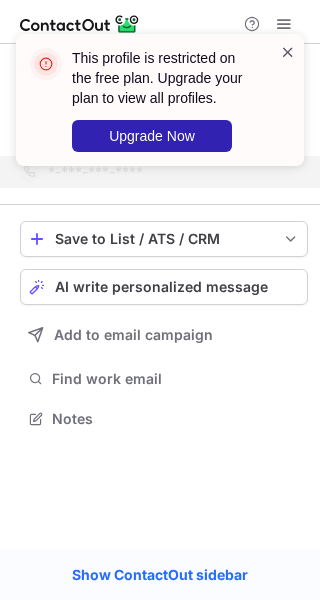 click at bounding box center (288, 52) 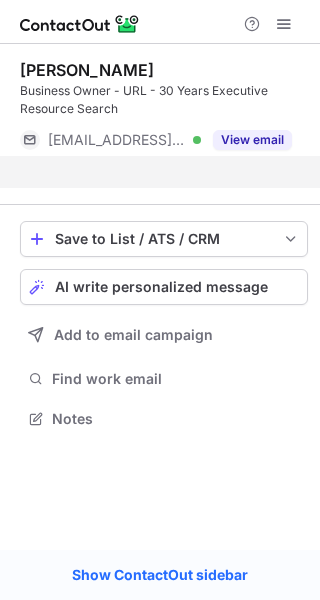 scroll, scrollTop: 373, scrollLeft: 320, axis: both 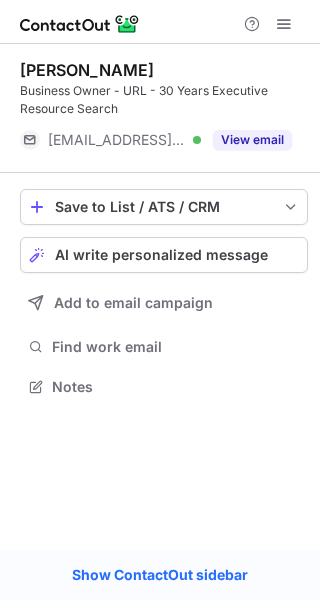 click on "This profile is restricted on the free plan. Upgrade your plan to view all profiles. Upgrade Now" at bounding box center [173, 100] 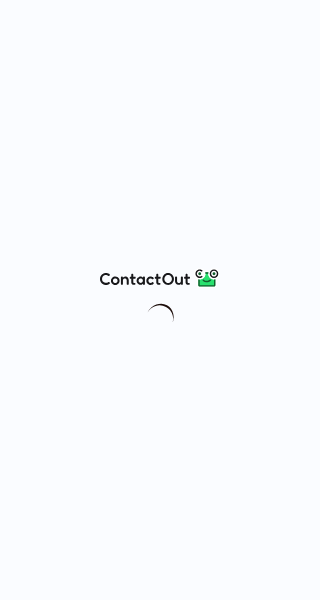 scroll, scrollTop: 0, scrollLeft: 0, axis: both 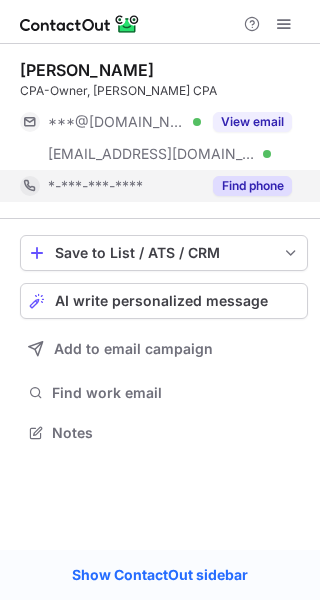 click on "Find phone" at bounding box center (252, 186) 